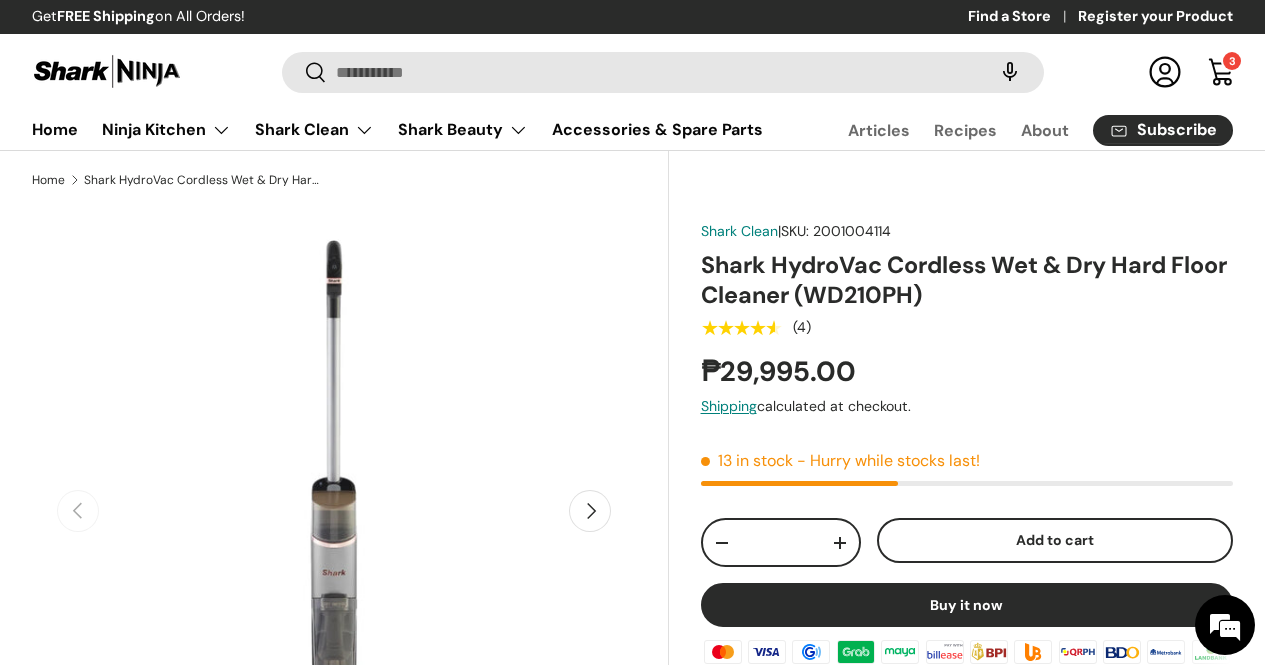scroll, scrollTop: 0, scrollLeft: 0, axis: both 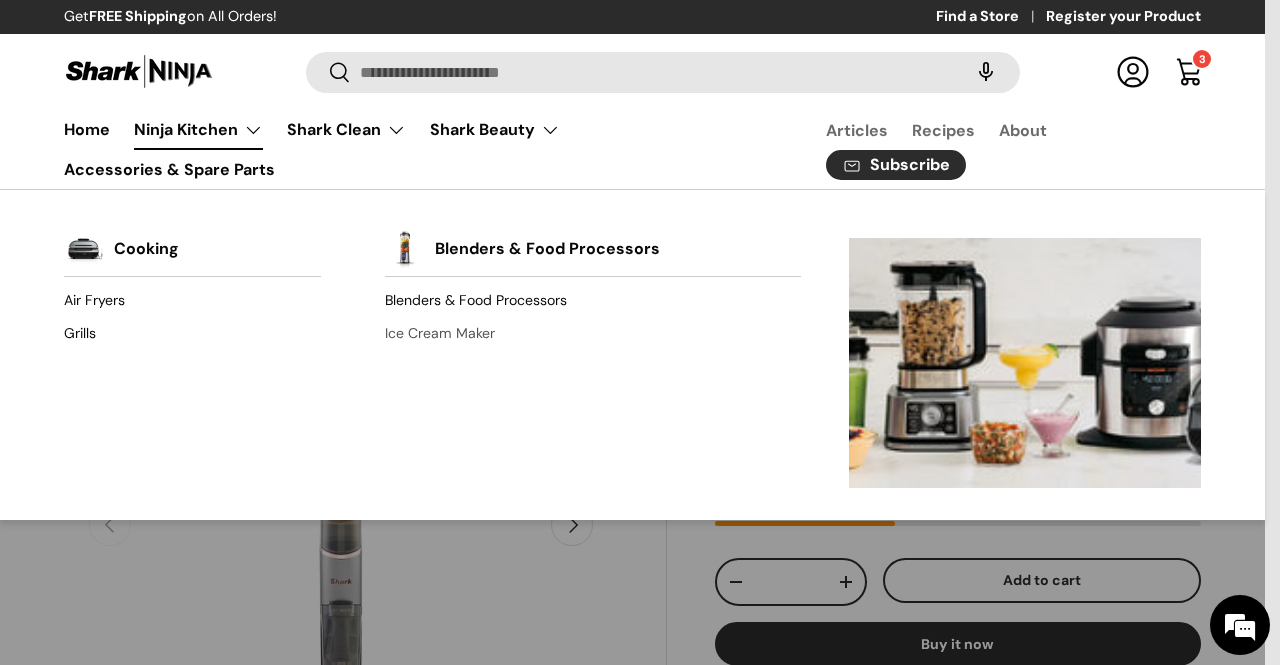 click on "Ice Cream Maker" at bounding box center (593, 333) 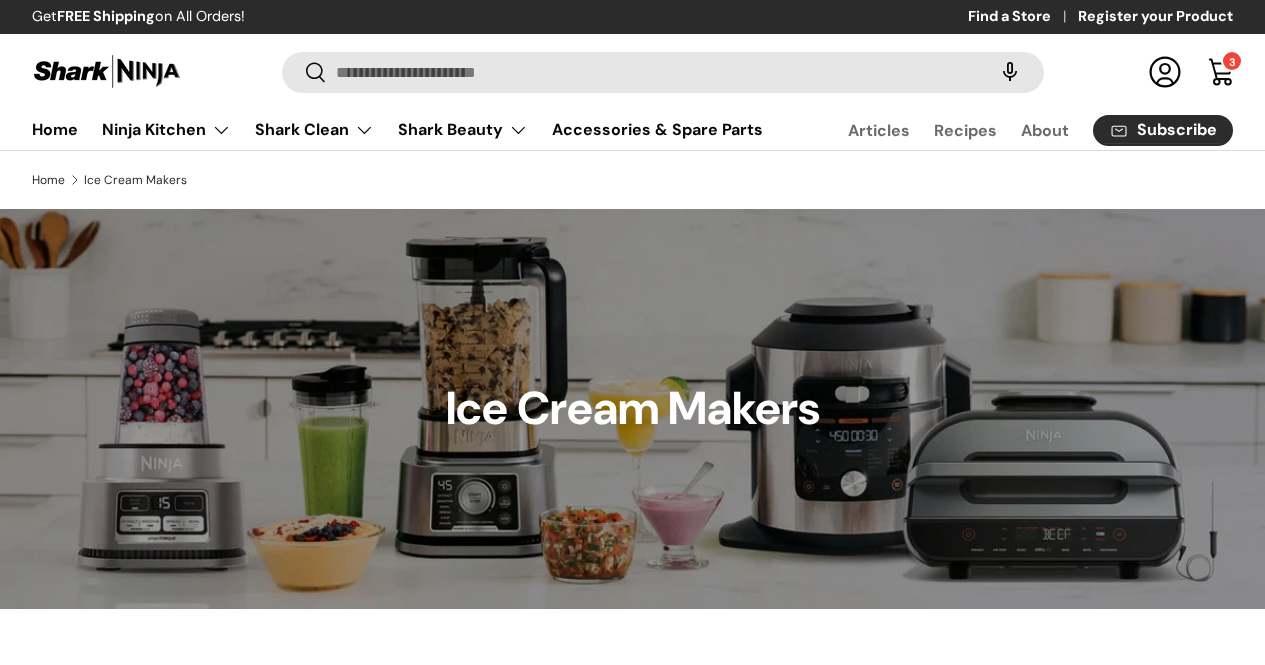 scroll, scrollTop: 0, scrollLeft: 0, axis: both 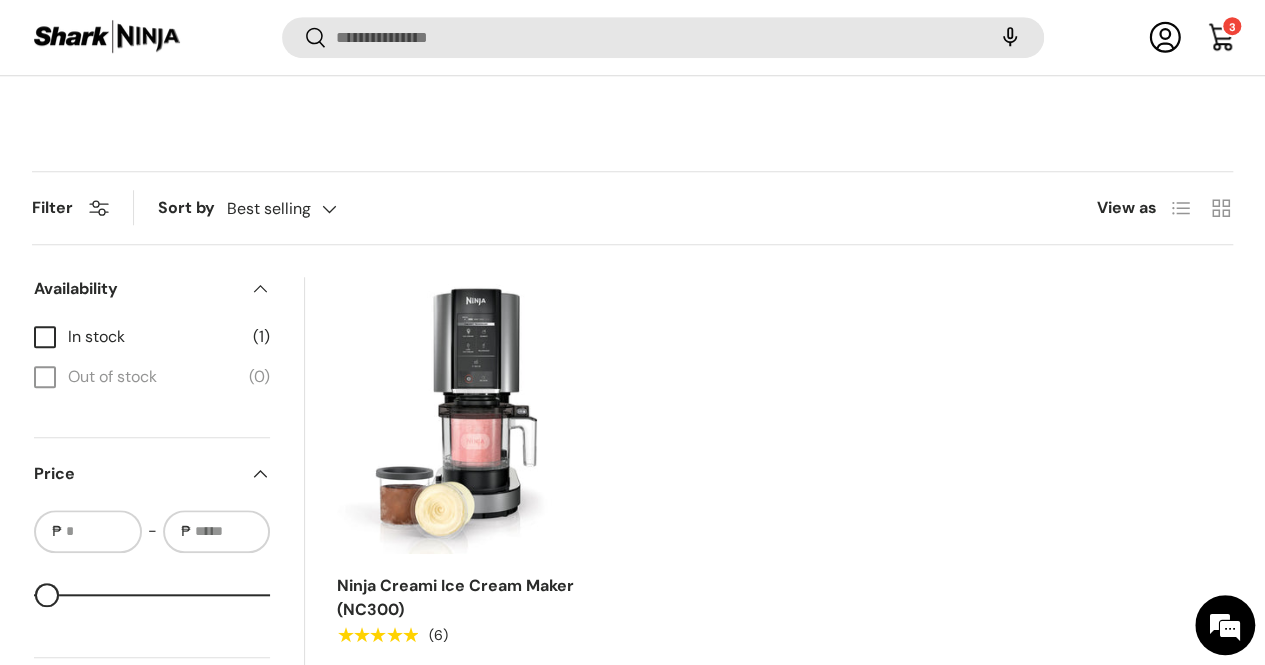 drag, startPoint x: 1279, startPoint y: 122, endPoint x: 1213, endPoint y: 281, distance: 172.154 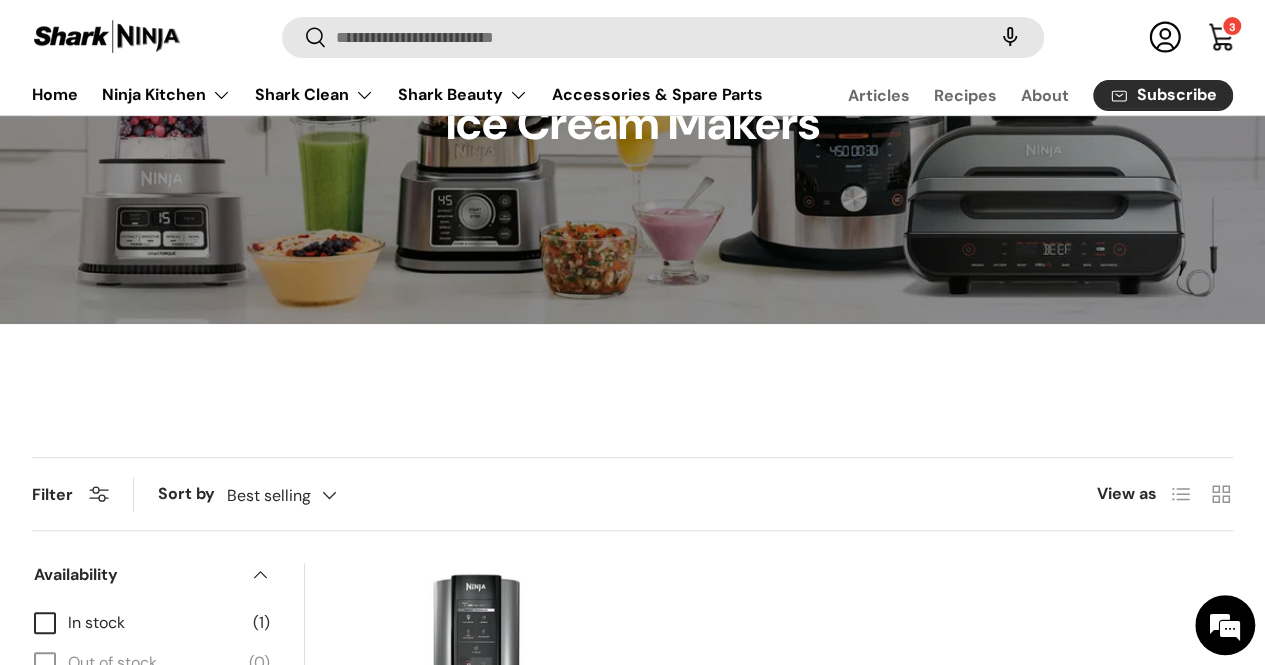 scroll, scrollTop: 146, scrollLeft: 0, axis: vertical 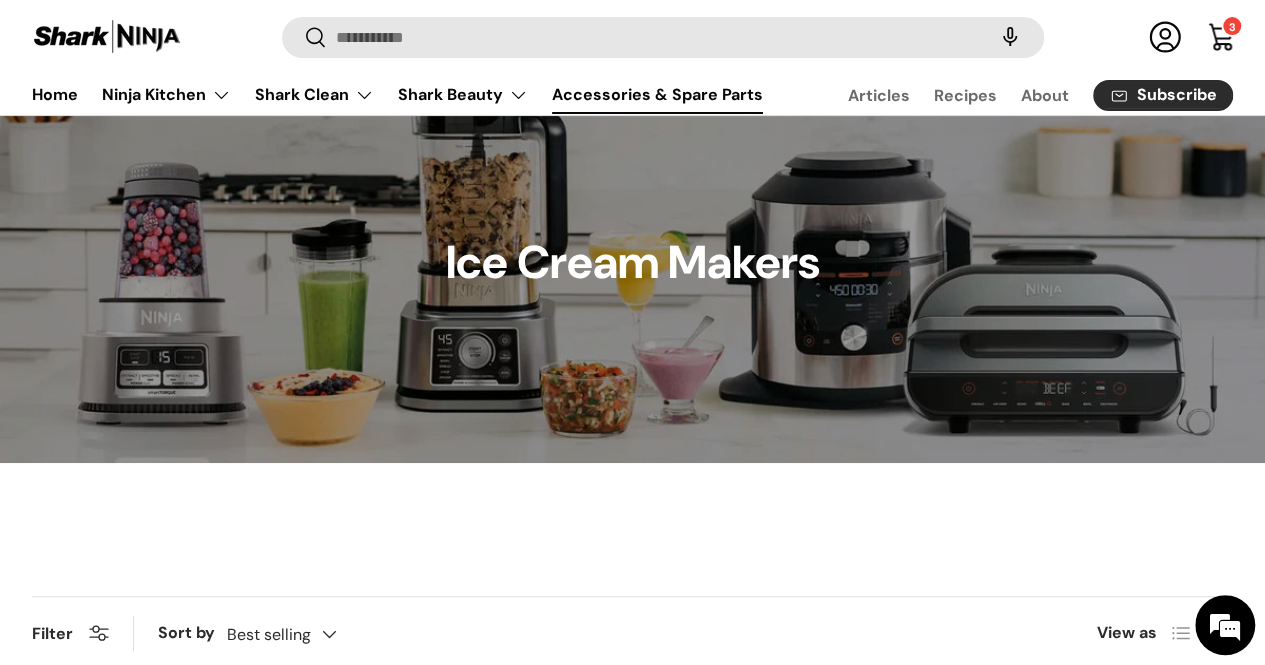 click on "Accessories & Spare Parts" at bounding box center [657, 94] 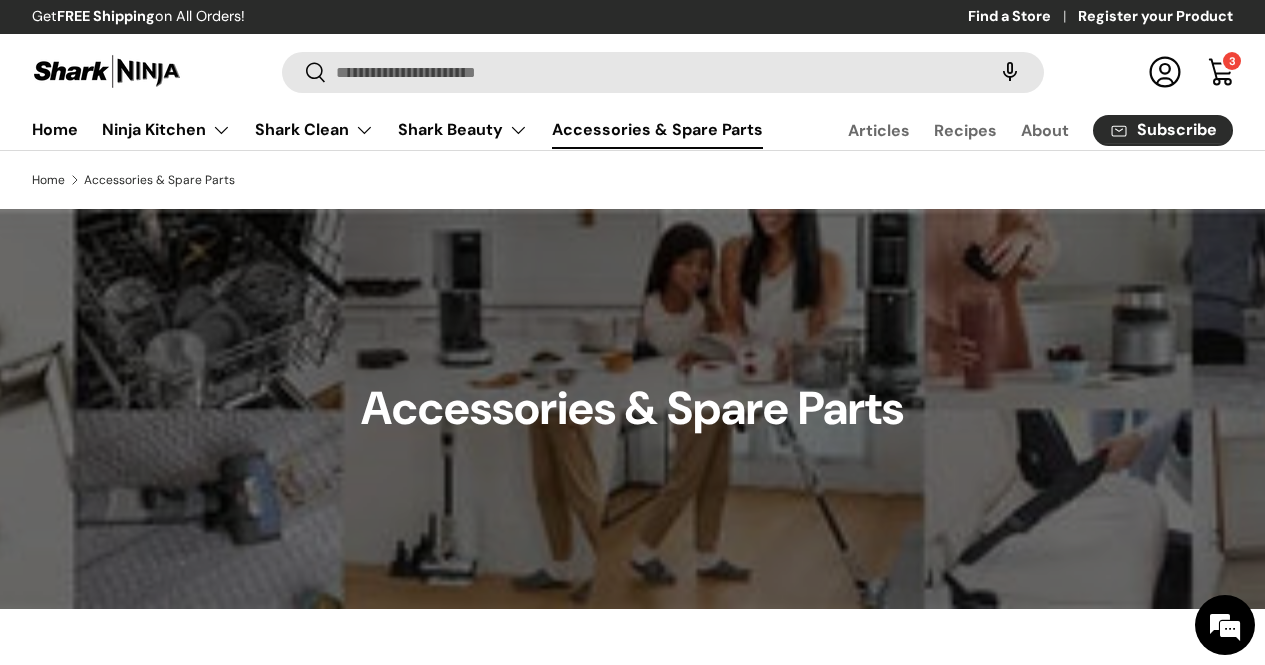 scroll, scrollTop: 0, scrollLeft: 0, axis: both 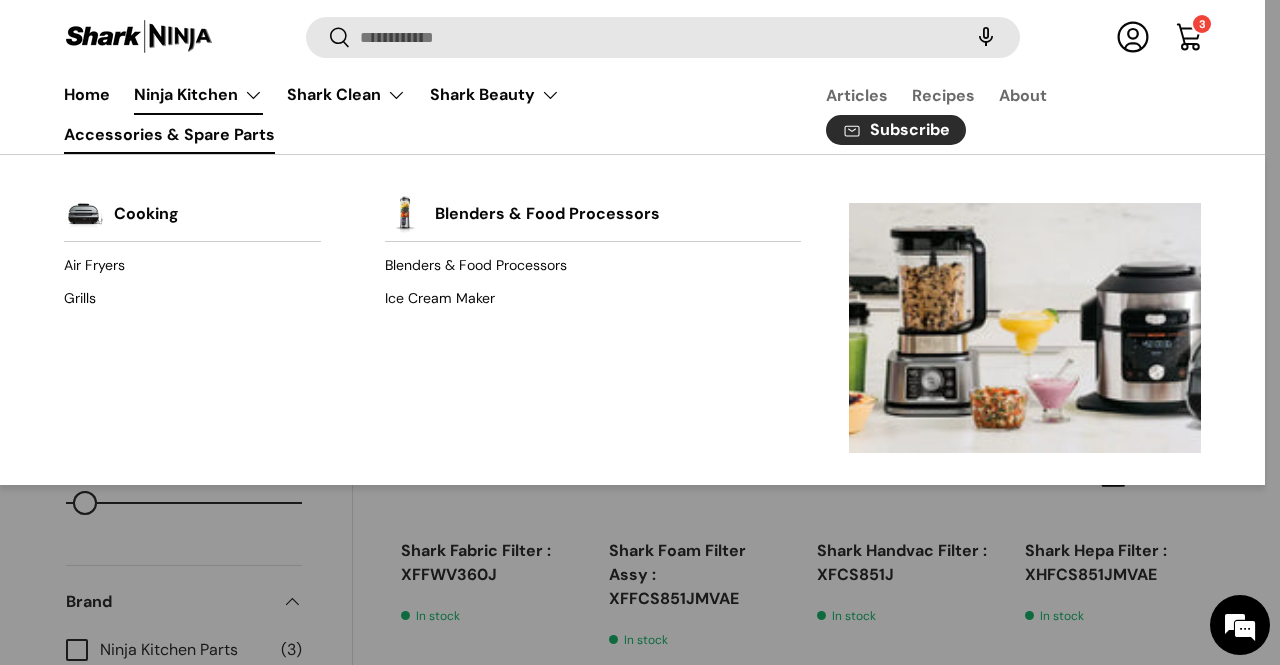 click on "Ninja Kitchen" at bounding box center [198, 95] 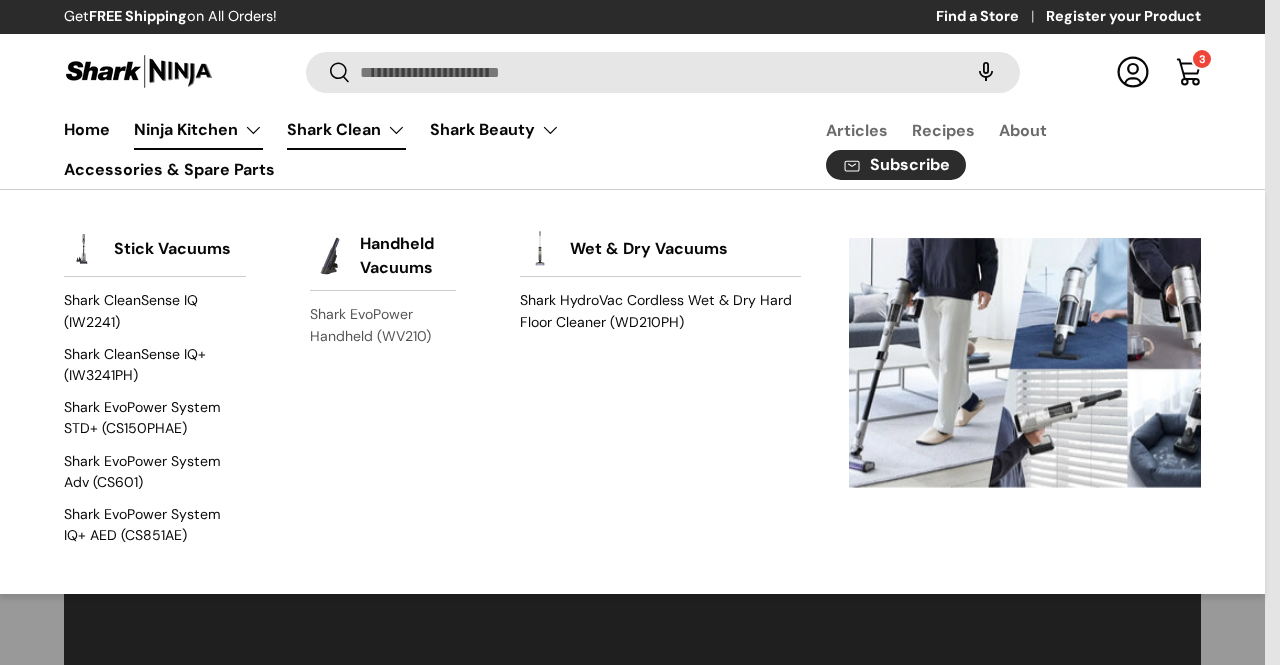 scroll, scrollTop: 0, scrollLeft: 0, axis: both 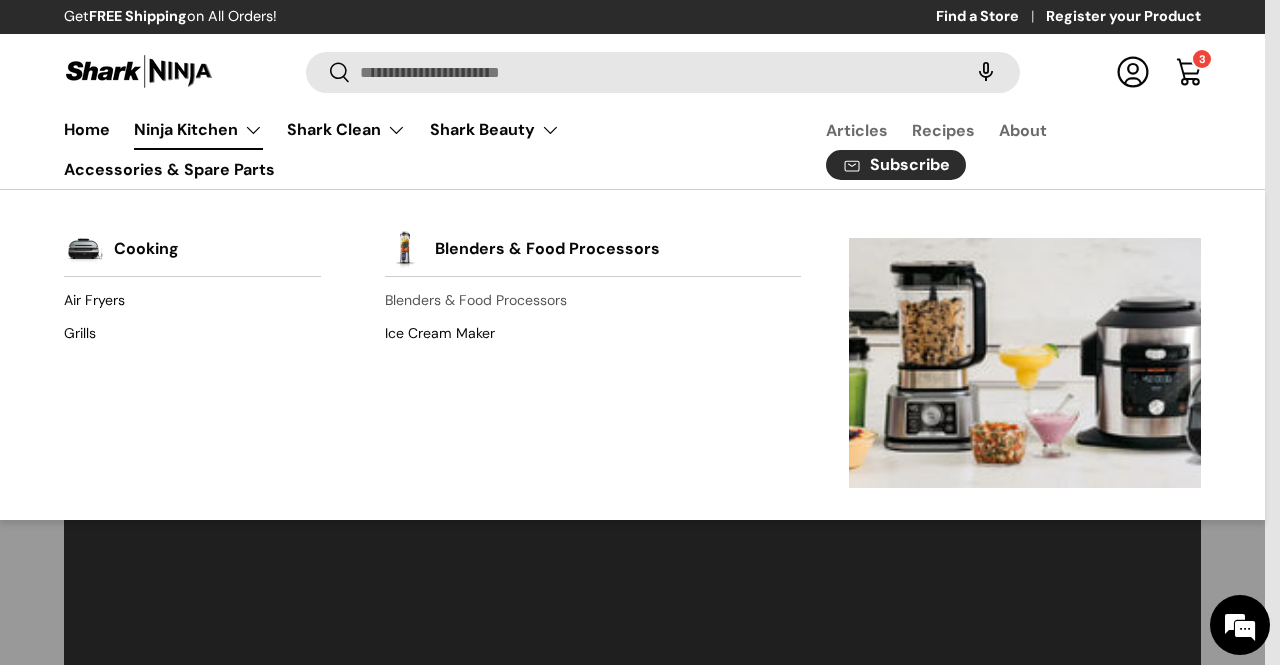 click on "Blenders & Food Processors" at bounding box center [593, 301] 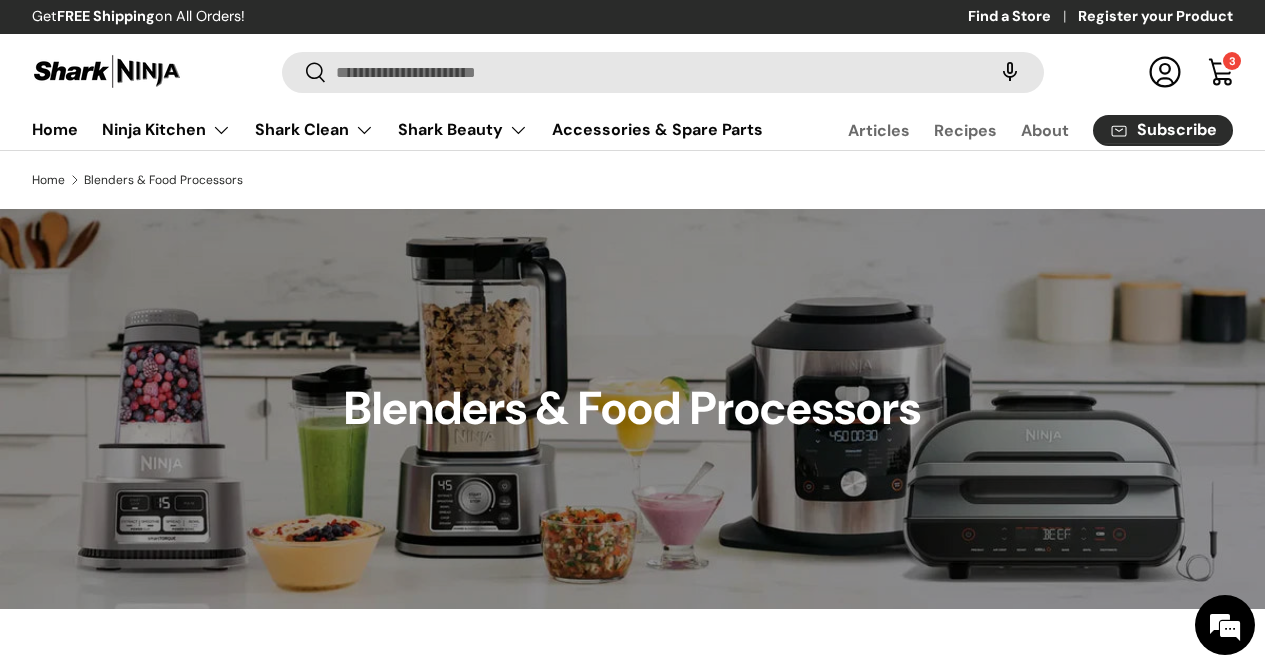 scroll, scrollTop: 0, scrollLeft: 0, axis: both 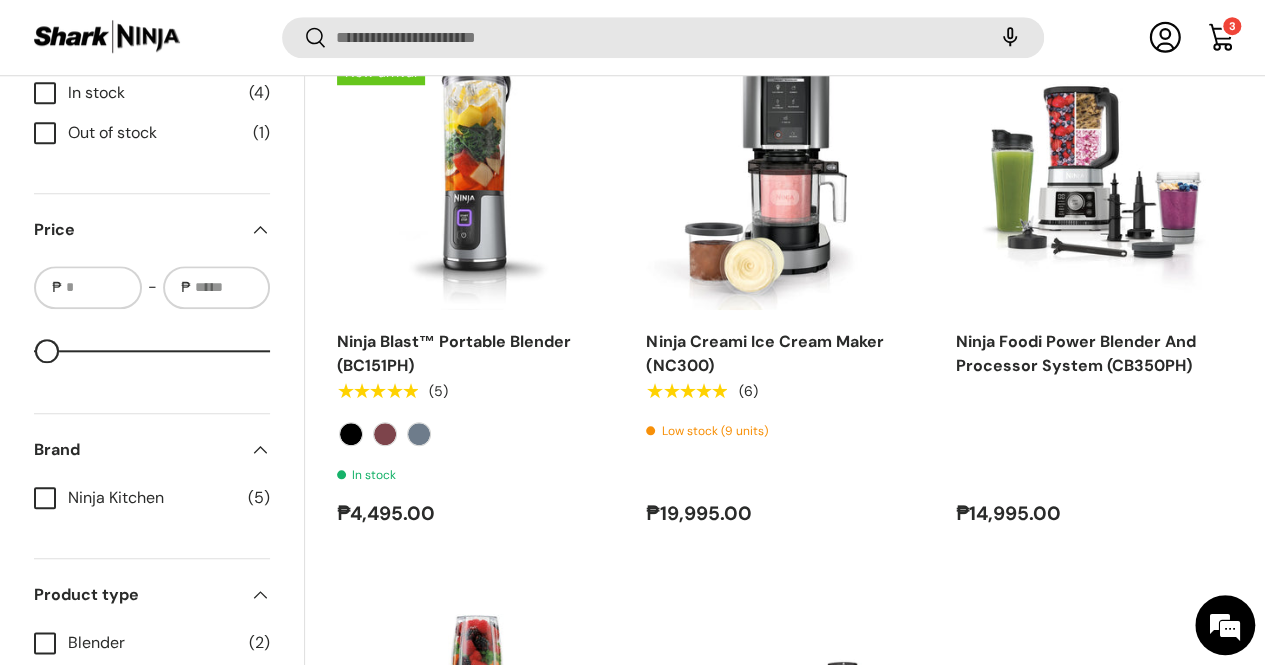 click at bounding box center (107, 37) 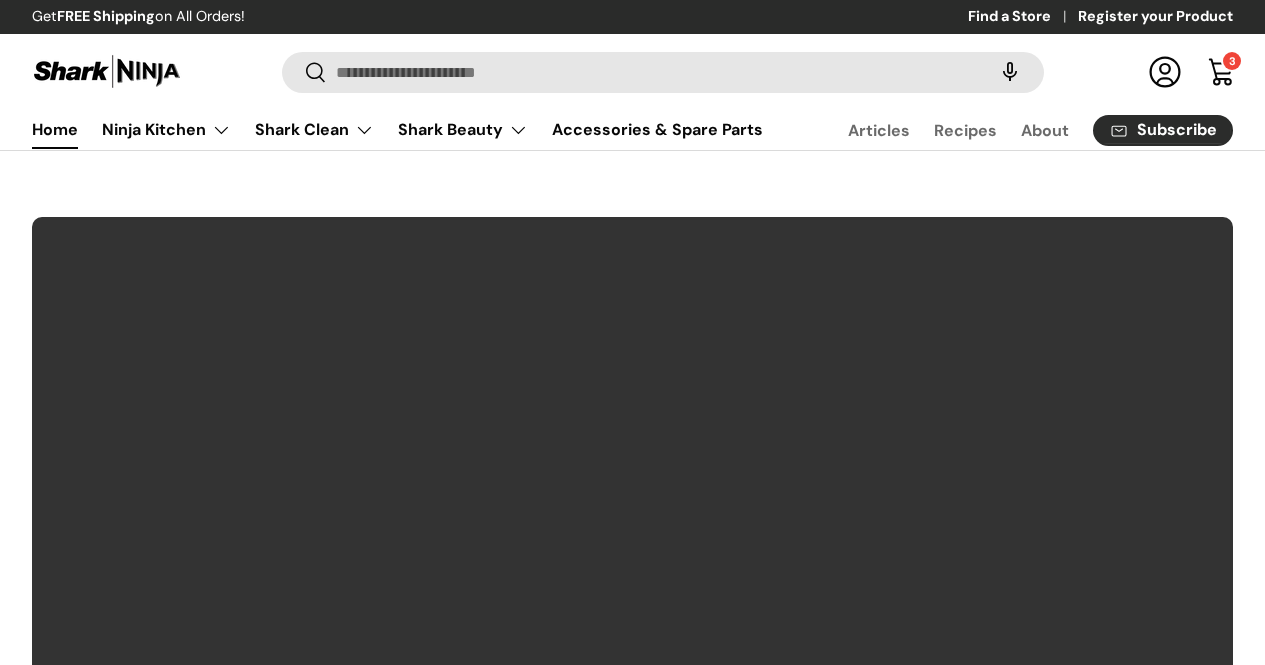 scroll, scrollTop: 0, scrollLeft: 0, axis: both 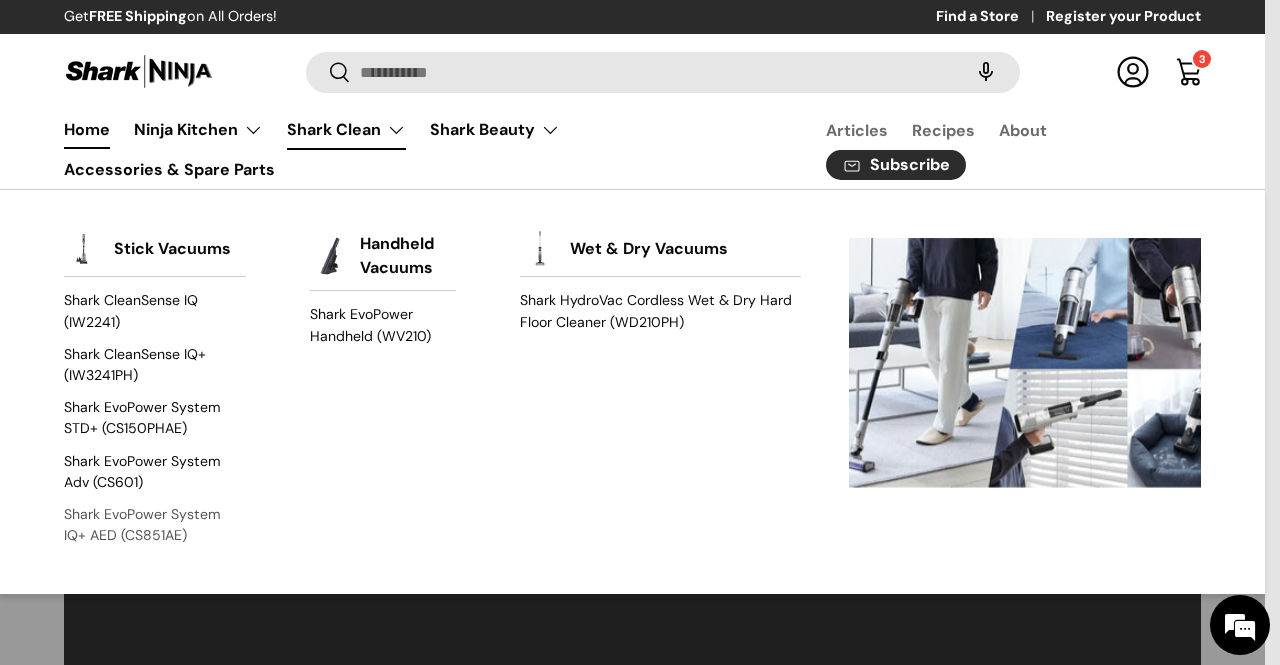 click on "Shark EvoPower System IQ+ AED (CS851AE)" at bounding box center (155, 525) 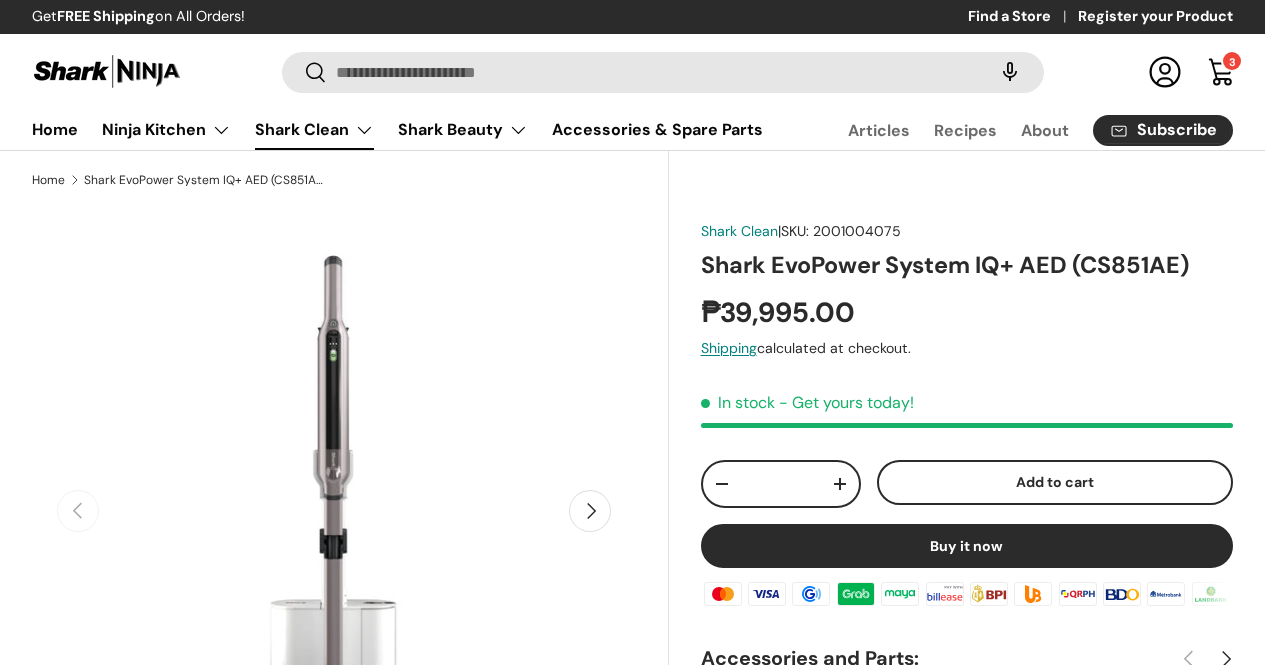 scroll, scrollTop: 0, scrollLeft: 0, axis: both 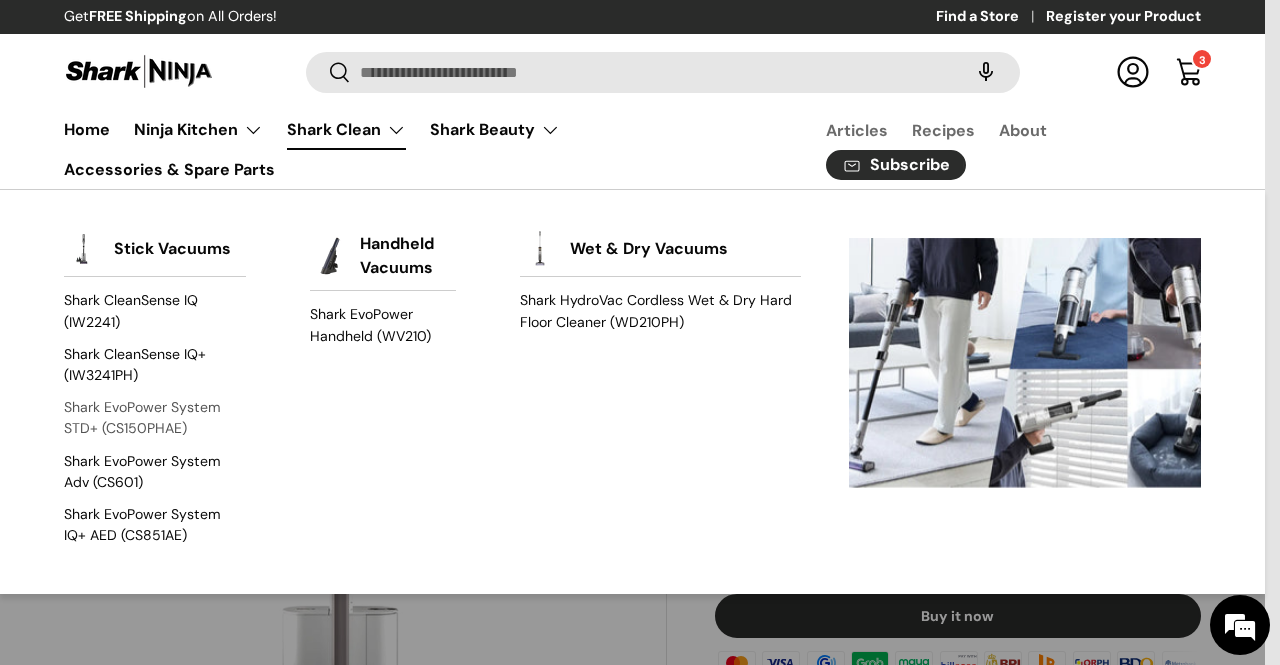 click on "Shark EvoPower System STD+ (CS150PHAE)" at bounding box center [155, 418] 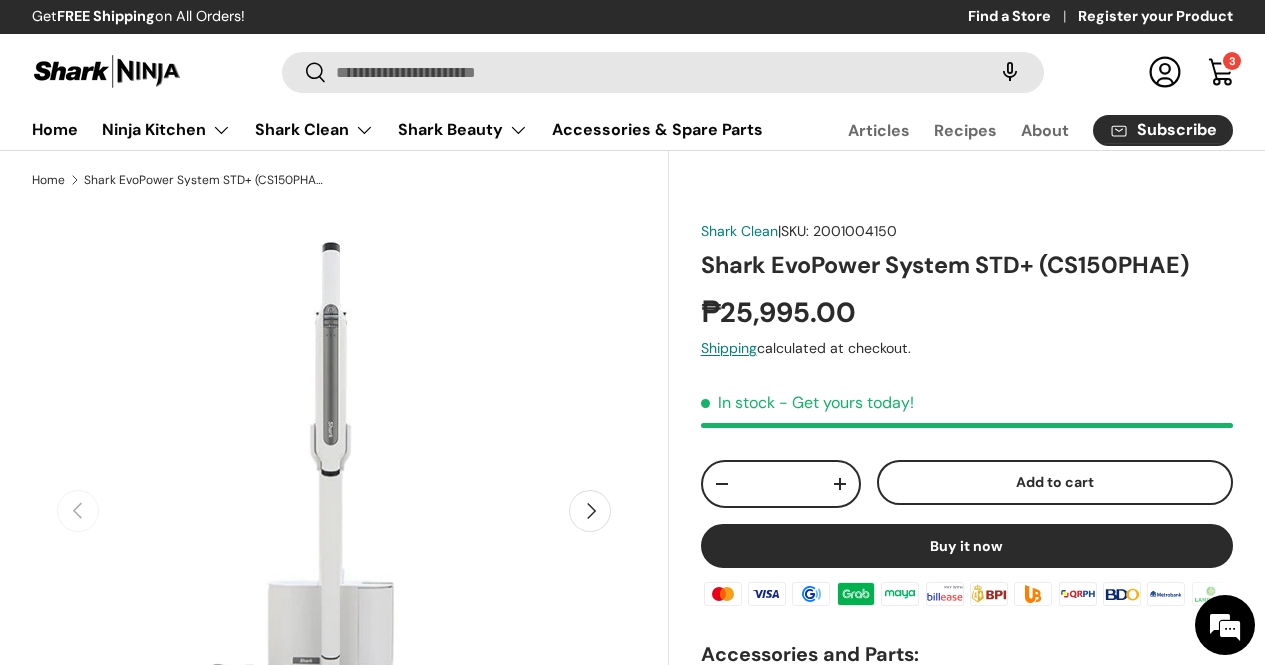 scroll, scrollTop: 0, scrollLeft: 0, axis: both 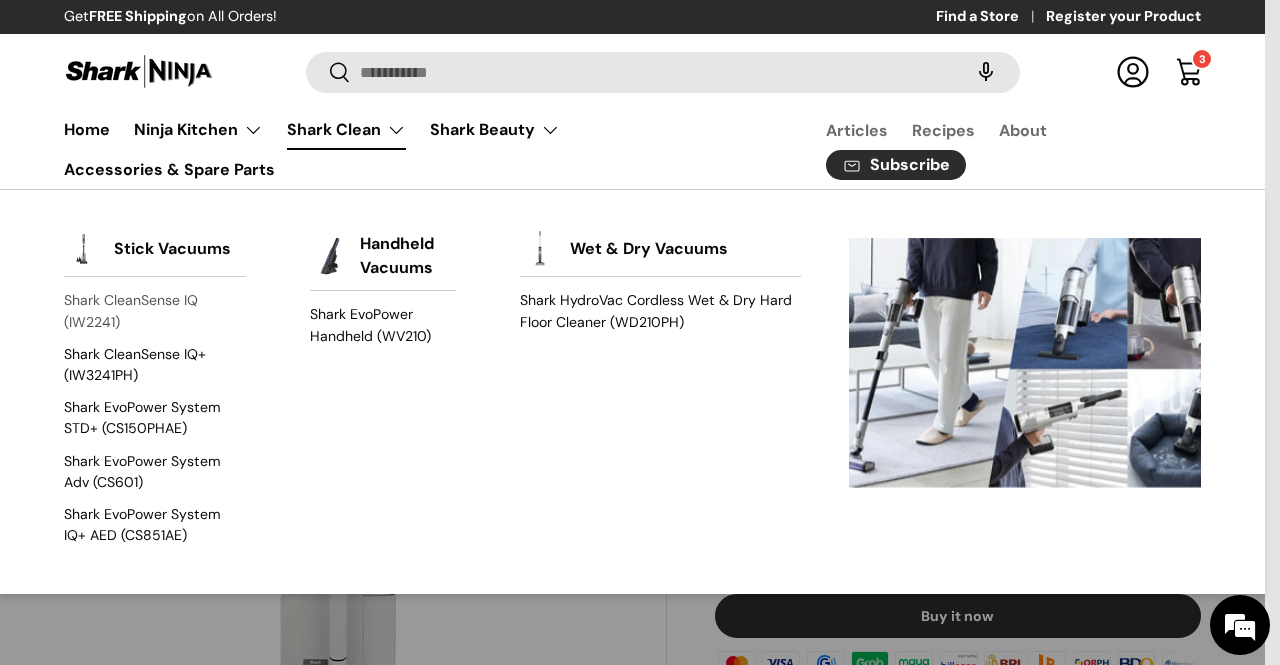click on "Shark CleanSense IQ (IW2241)" at bounding box center (155, 311) 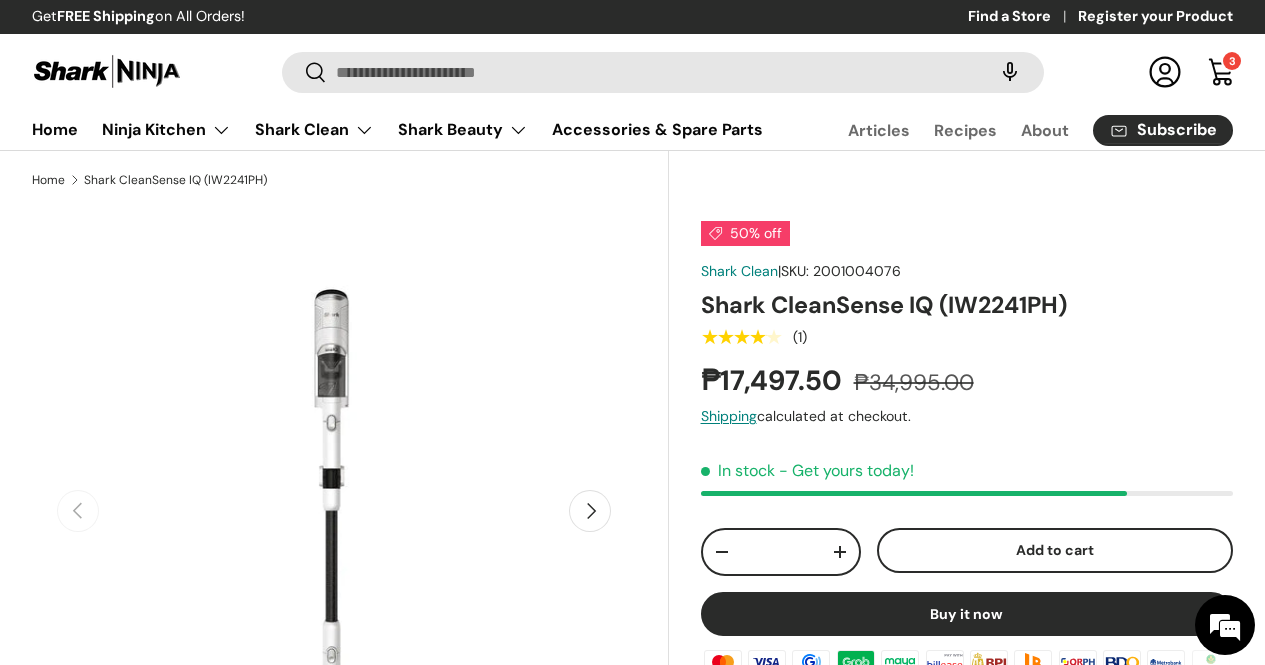 scroll, scrollTop: 0, scrollLeft: 0, axis: both 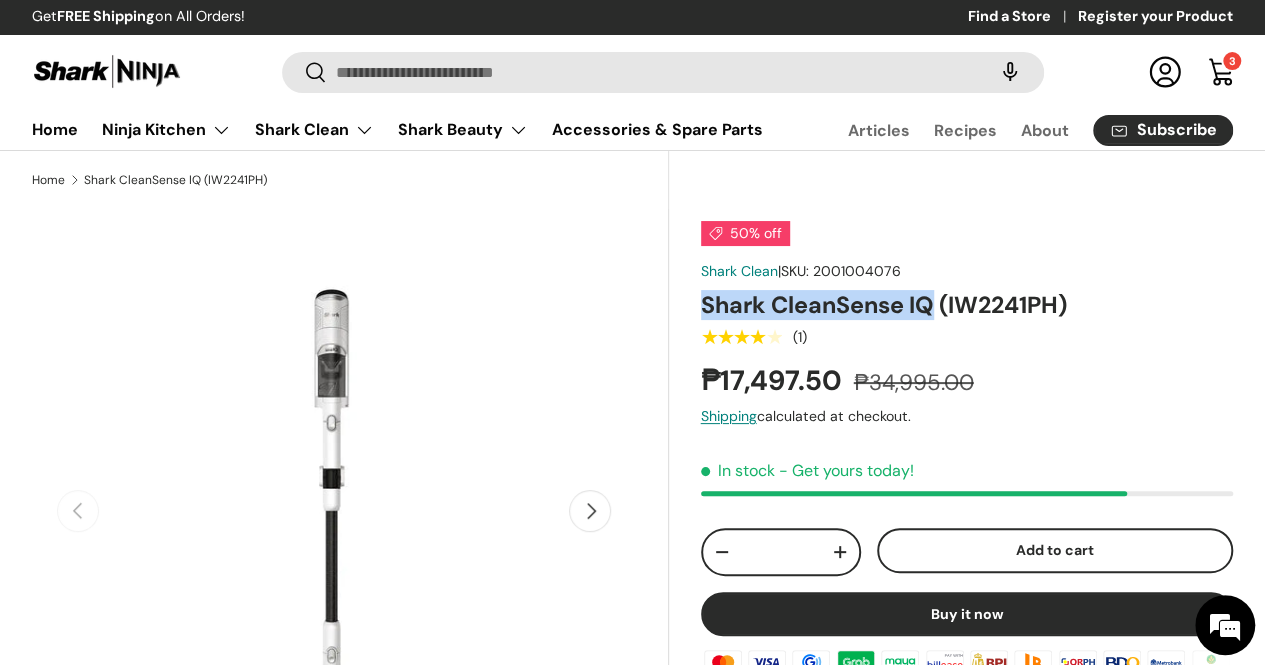 drag, startPoint x: 950, startPoint y: 345, endPoint x: 720, endPoint y: 350, distance: 230.05434 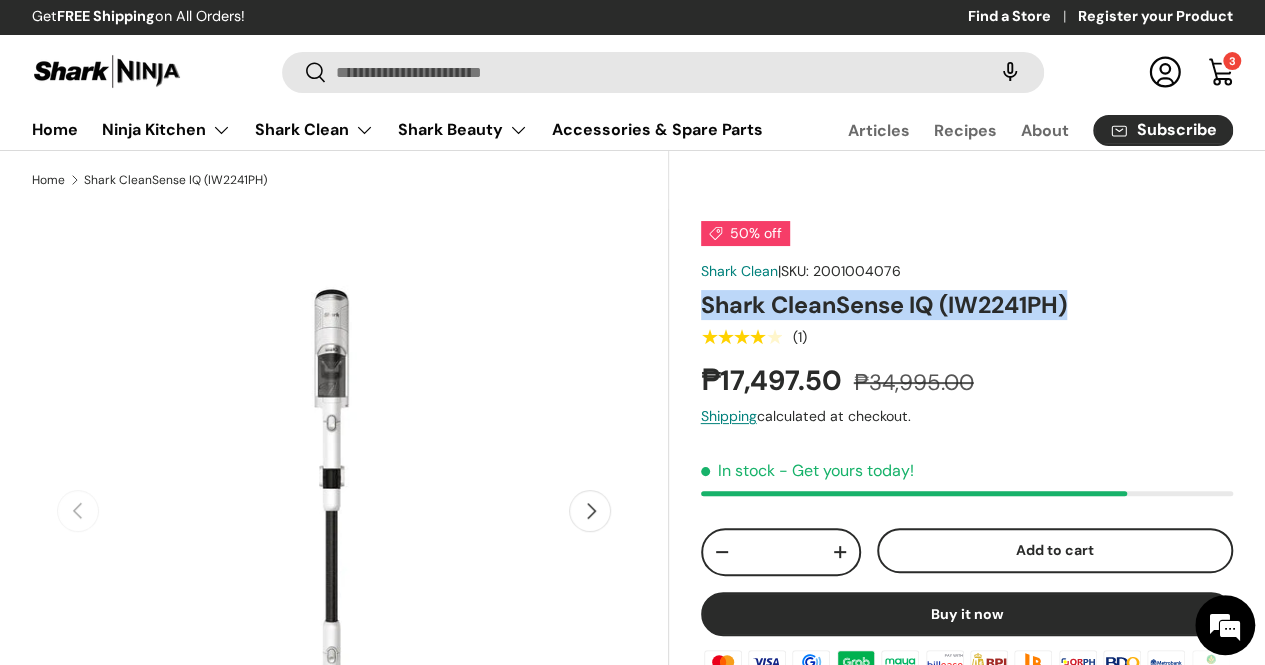 drag, startPoint x: 1017, startPoint y: 347, endPoint x: 688, endPoint y: 322, distance: 329.9485 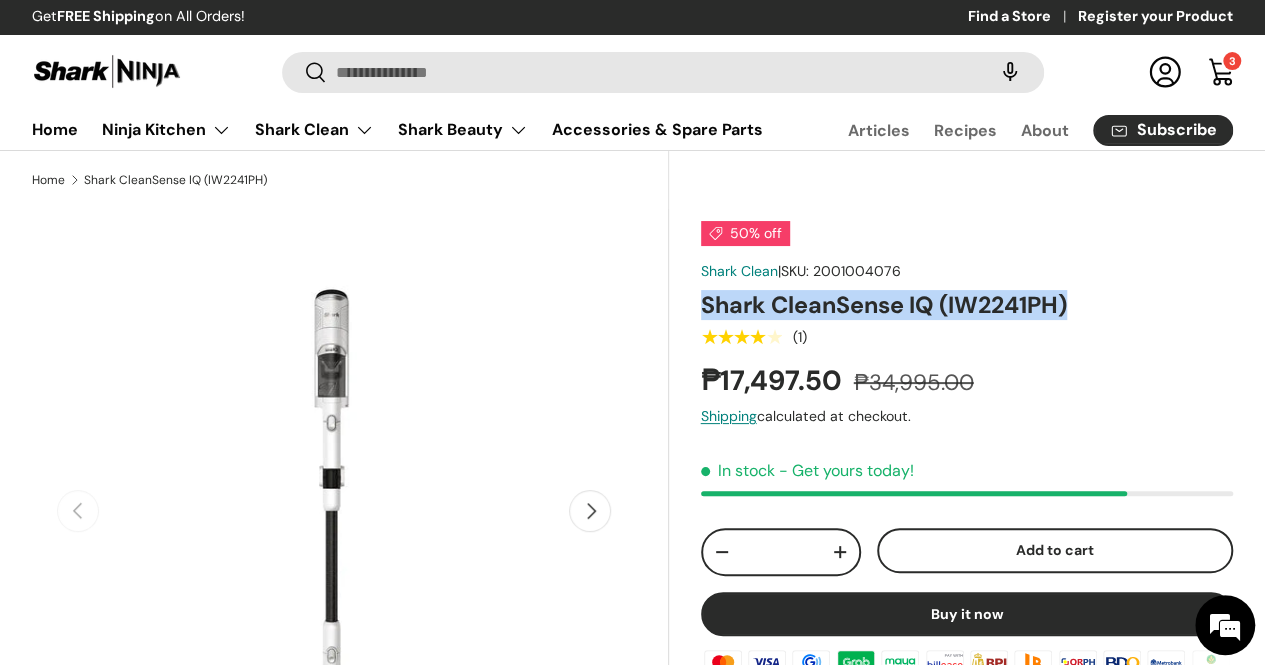 copy on "Shark CleanSense IQ (IW2241PH)" 